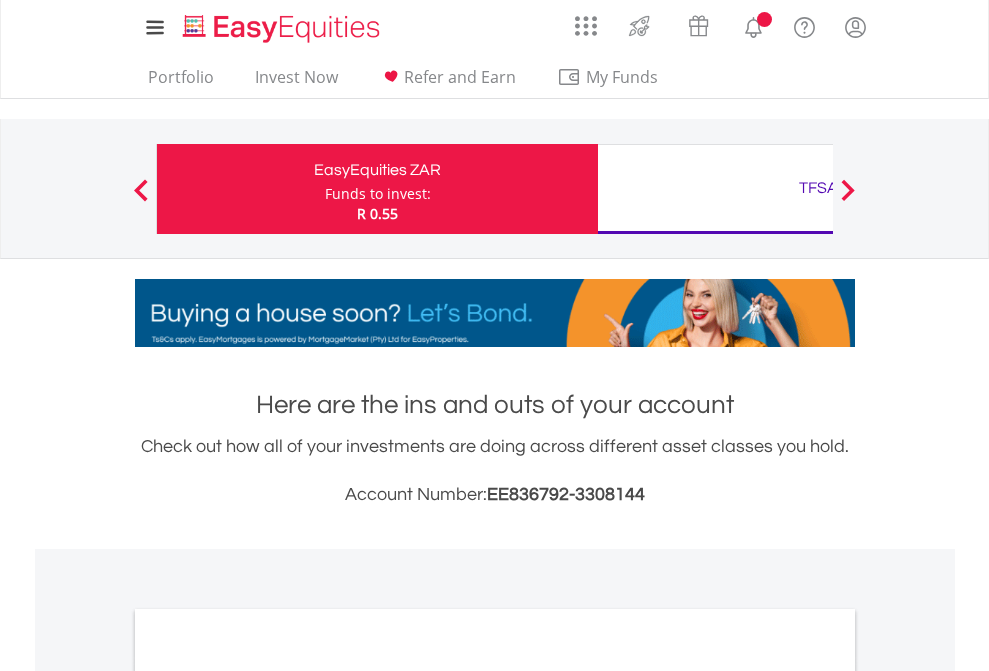 scroll, scrollTop: 0, scrollLeft: 0, axis: both 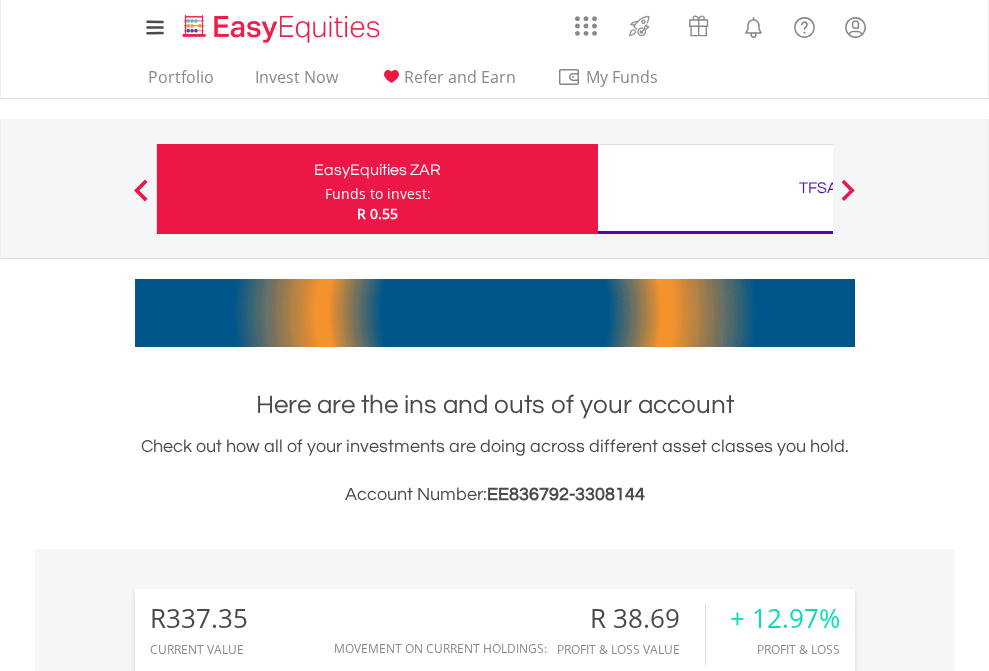 click on "Funds to invest:" at bounding box center (378, 194) 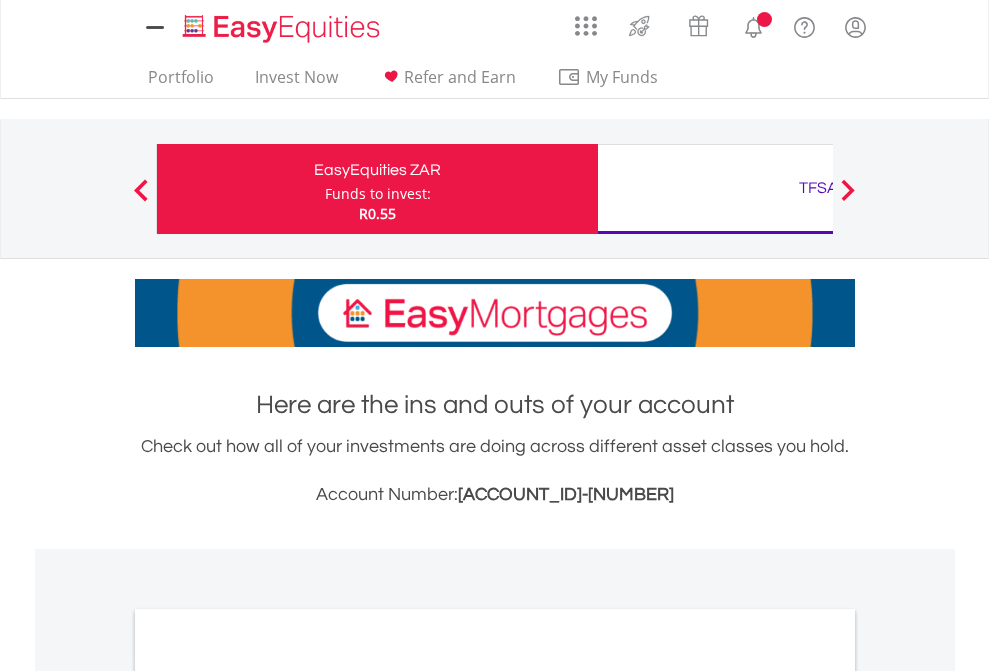scroll, scrollTop: 0, scrollLeft: 0, axis: both 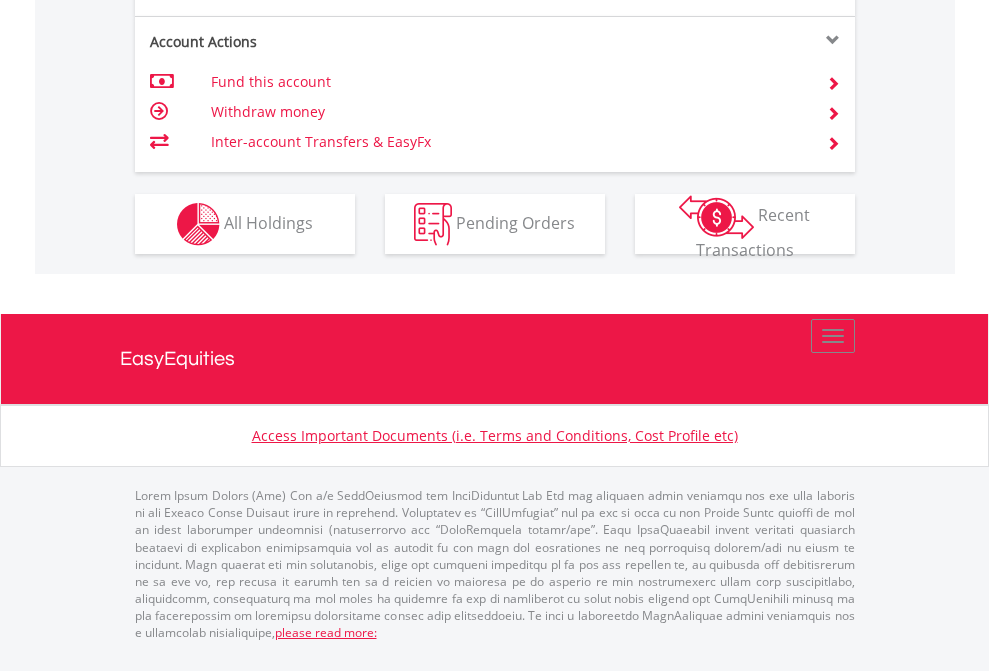 click on "Investment types" at bounding box center (706, -337) 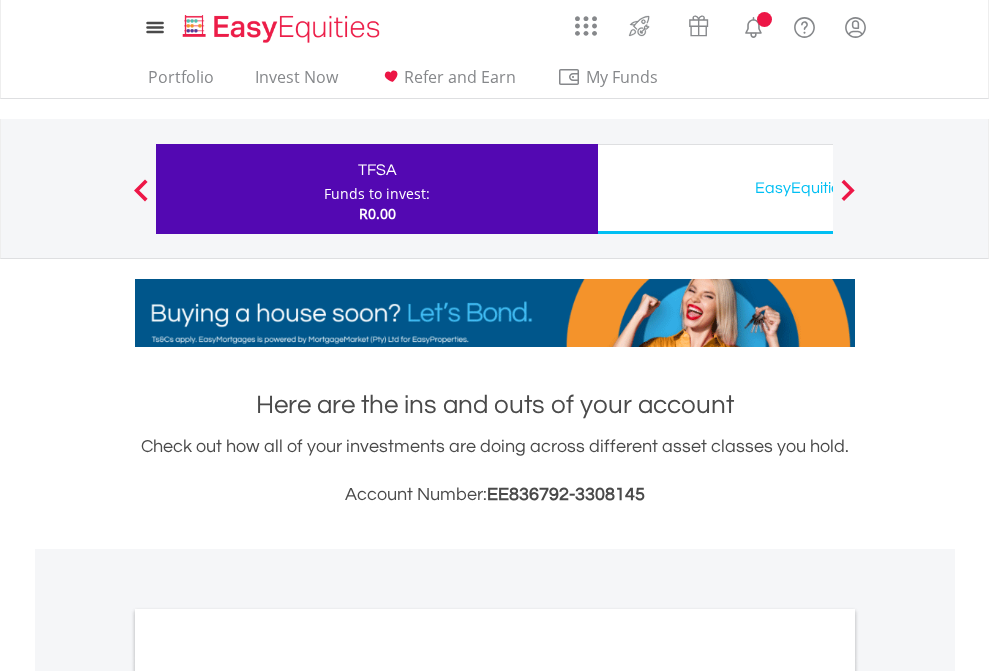 scroll, scrollTop: 0, scrollLeft: 0, axis: both 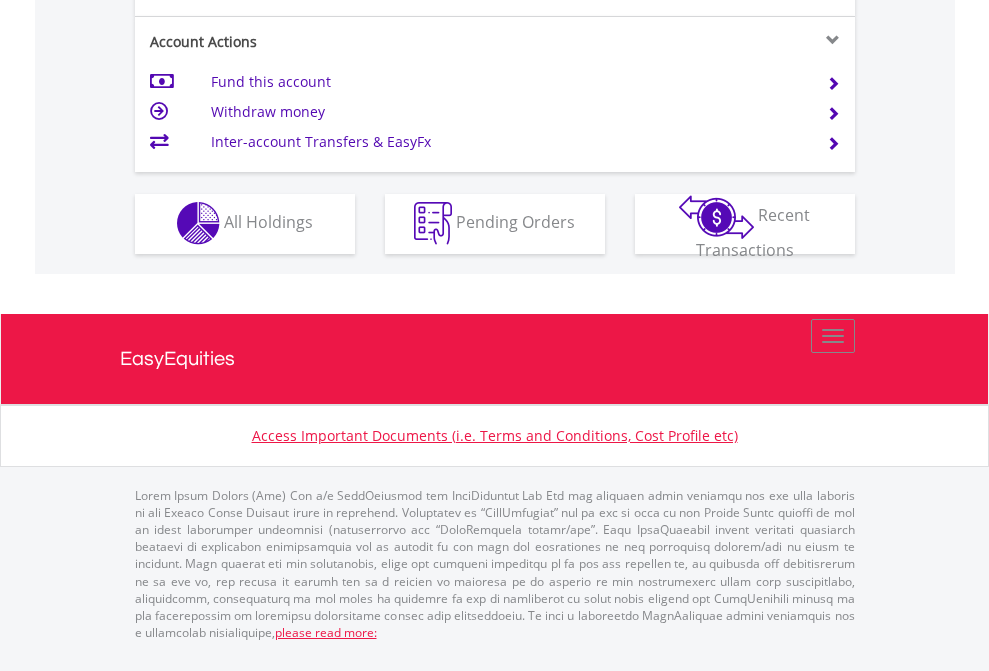 click on "Investment types" at bounding box center (706, -353) 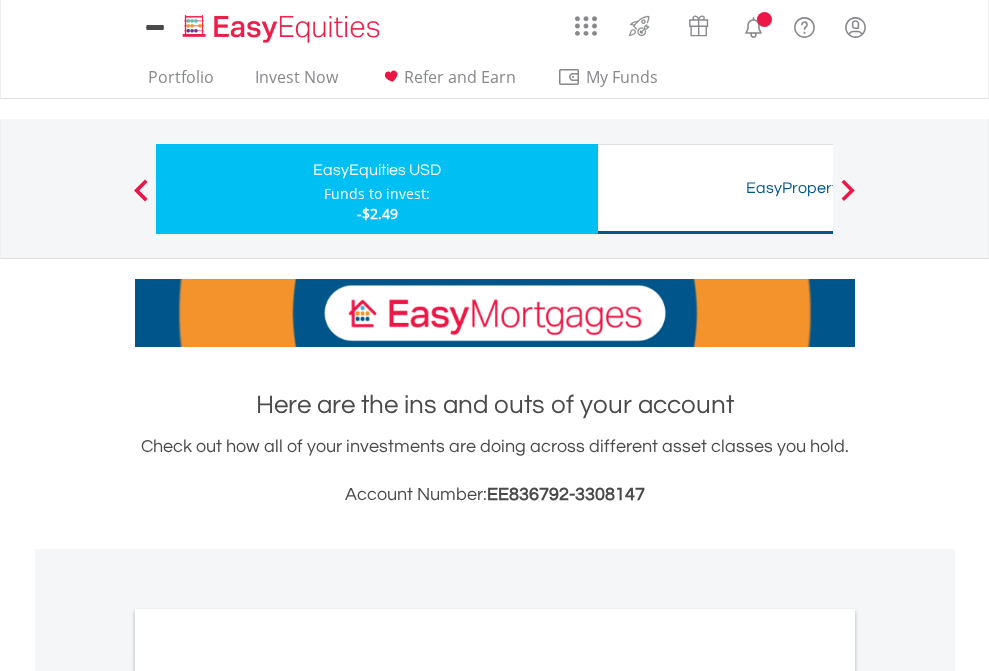 scroll, scrollTop: 0, scrollLeft: 0, axis: both 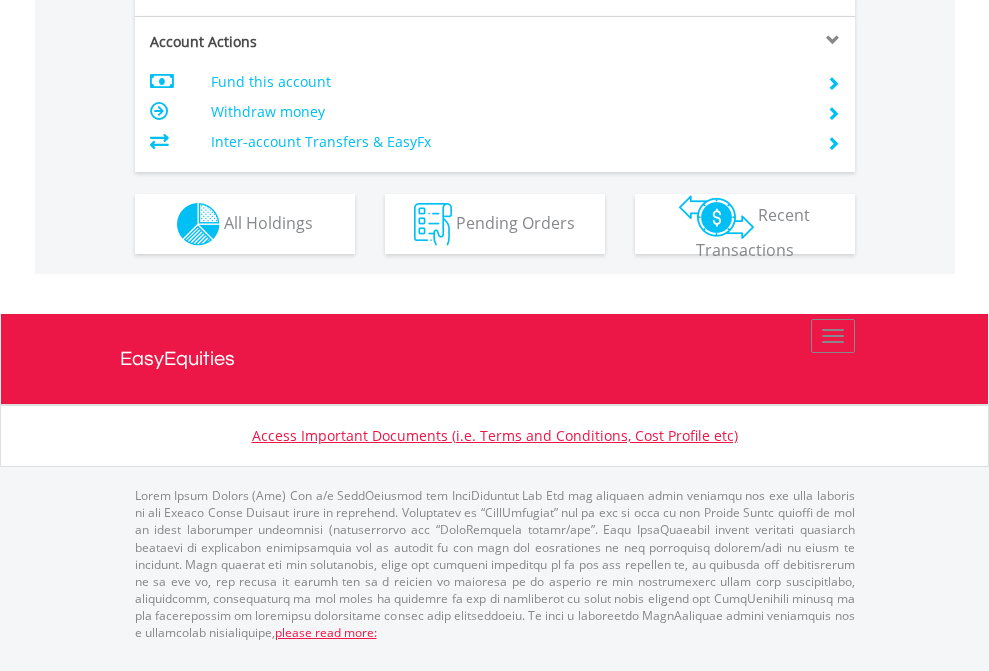 click on "Investment types" at bounding box center (706, -337) 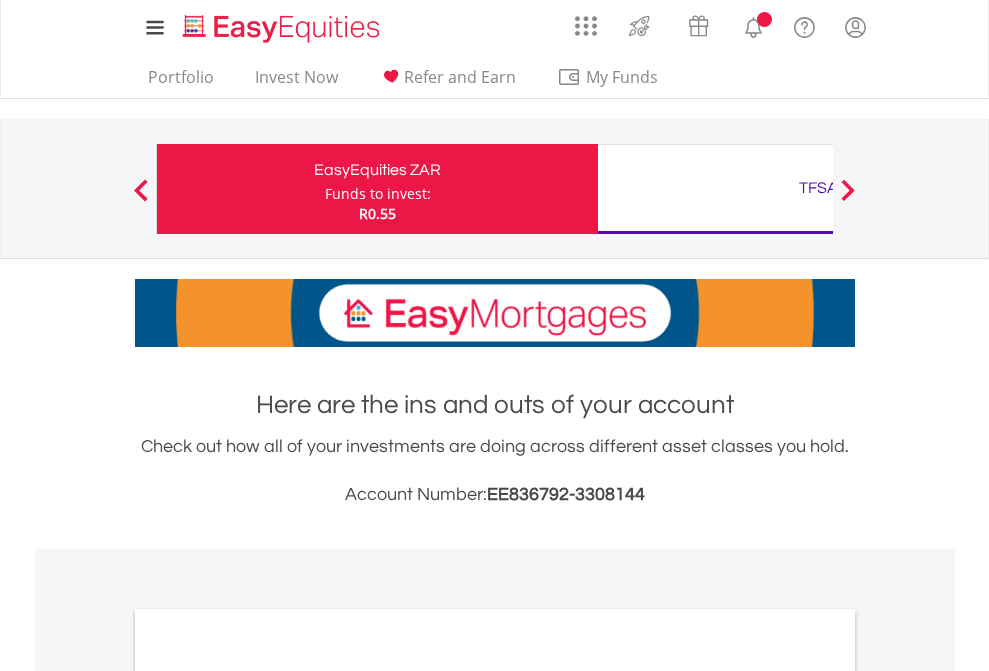 scroll, scrollTop: 0, scrollLeft: 0, axis: both 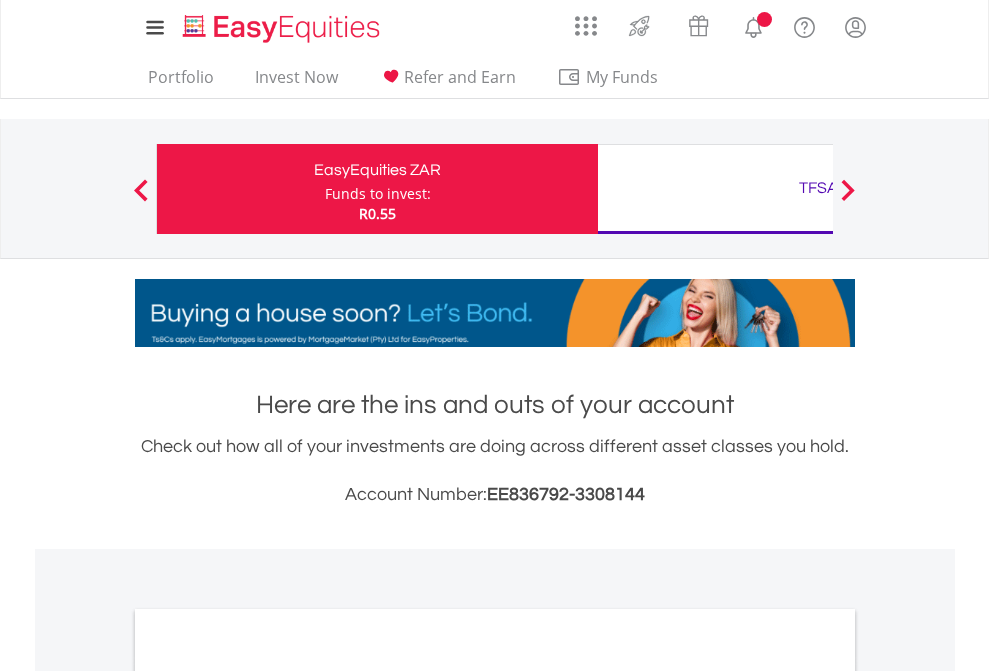 click on "All Holdings" at bounding box center [268, 1096] 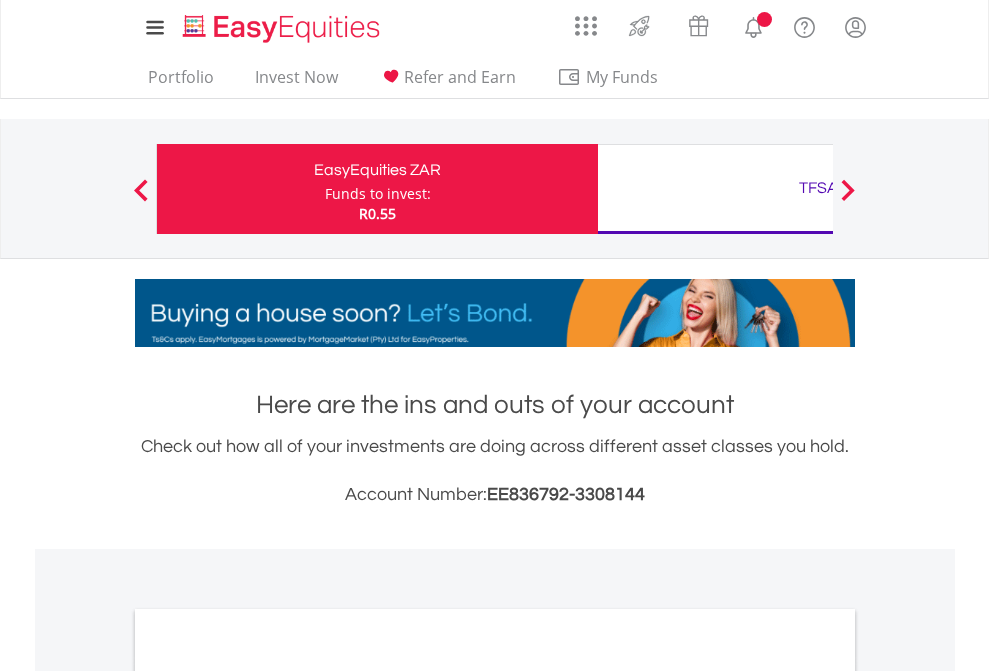 scroll, scrollTop: 1202, scrollLeft: 0, axis: vertical 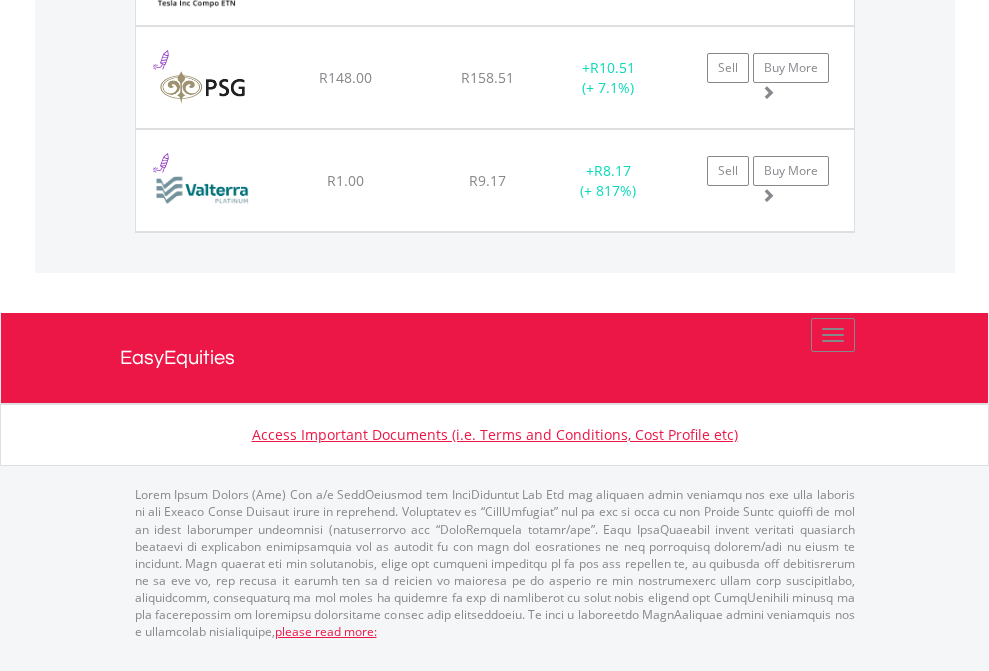 click on "TFSA" at bounding box center (818, -1934) 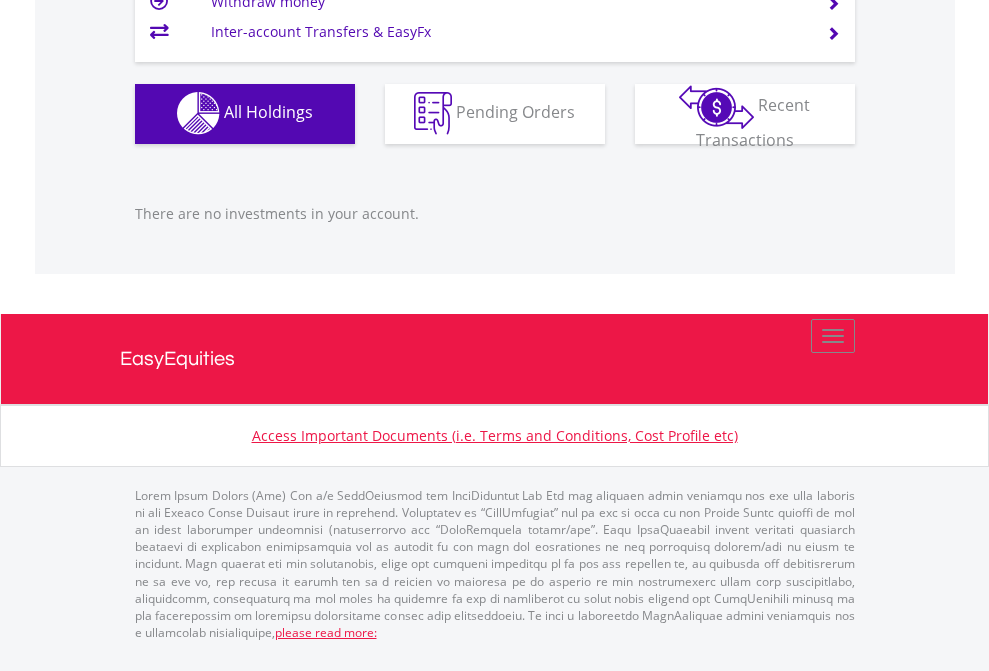 scroll, scrollTop: 1980, scrollLeft: 0, axis: vertical 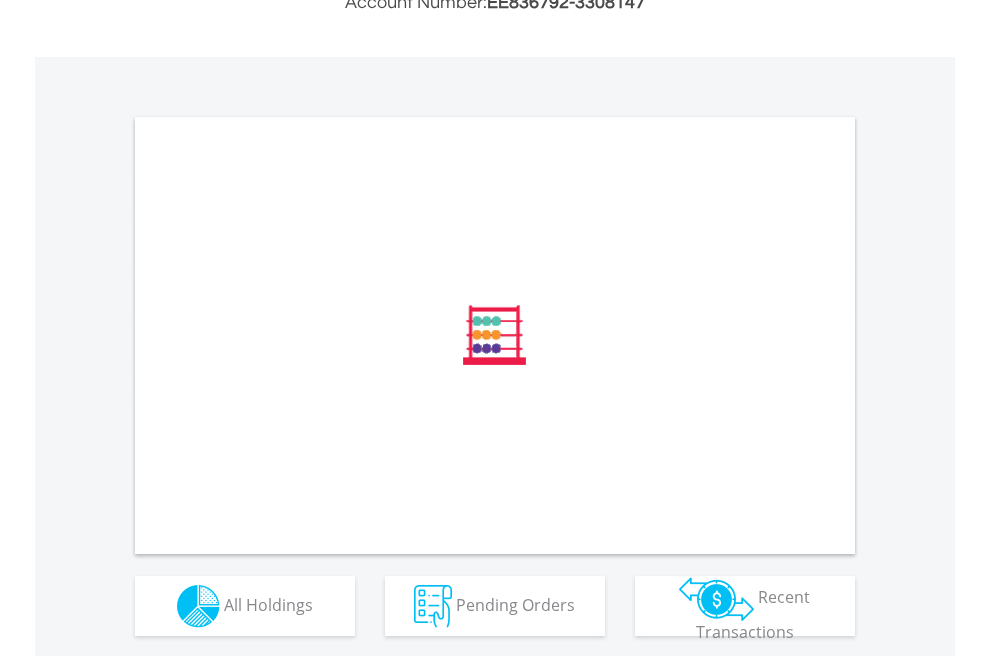 click on "All Holdings" at bounding box center [268, 604] 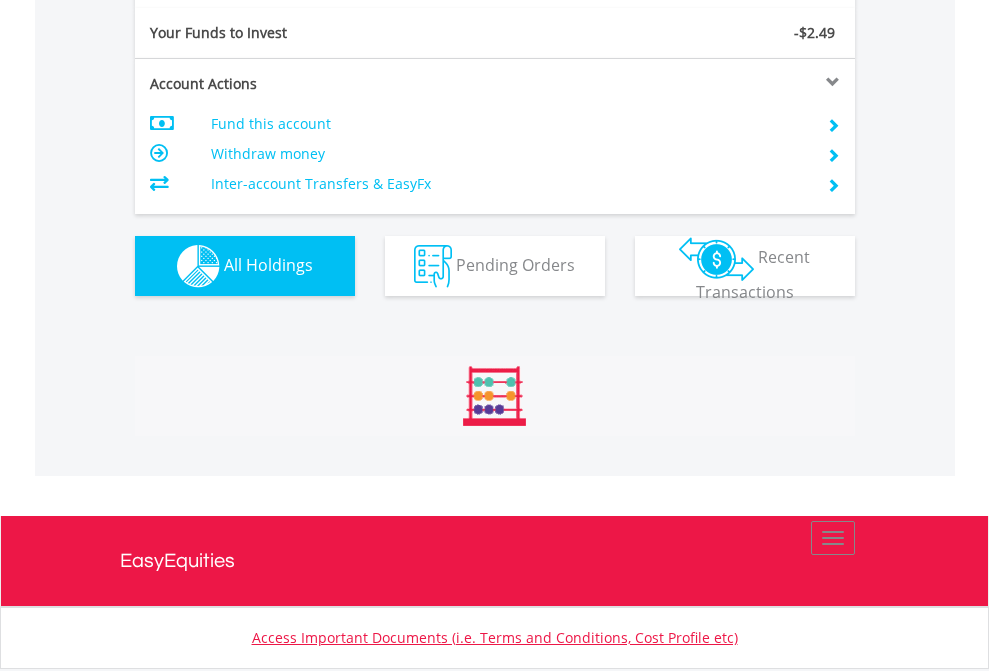 scroll, scrollTop: 999808, scrollLeft: 999687, axis: both 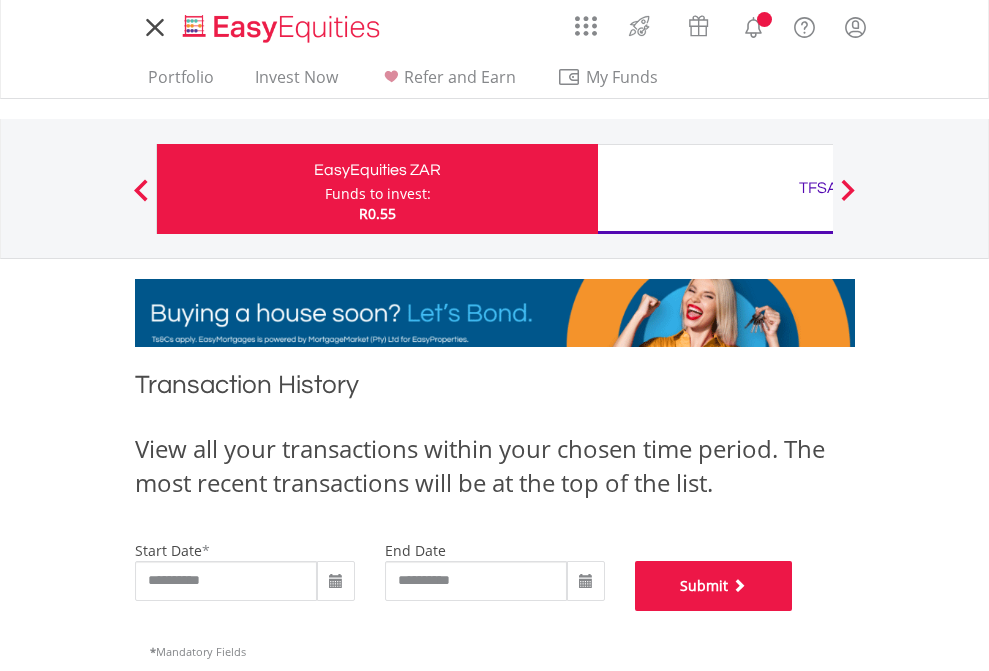 click on "Submit" at bounding box center [714, 586] 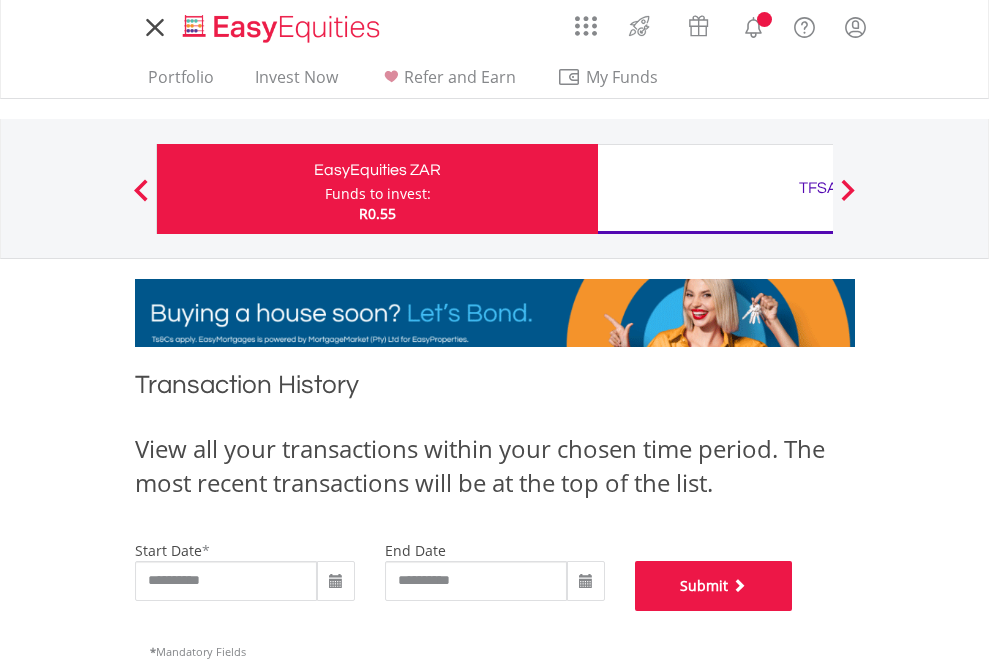 scroll, scrollTop: 811, scrollLeft: 0, axis: vertical 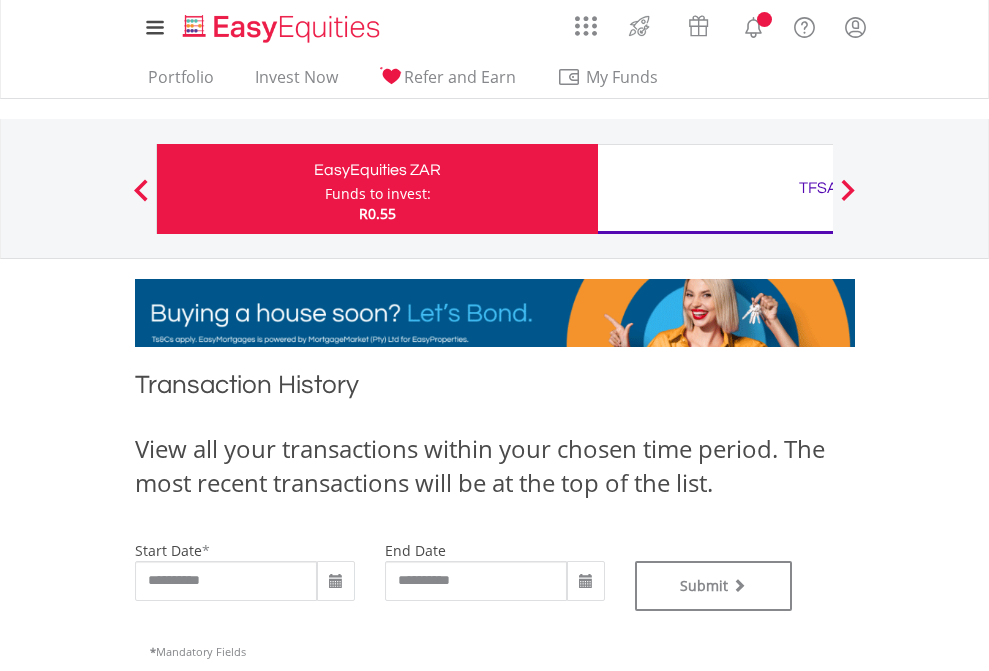 click on "TFSA" at bounding box center [818, 188] 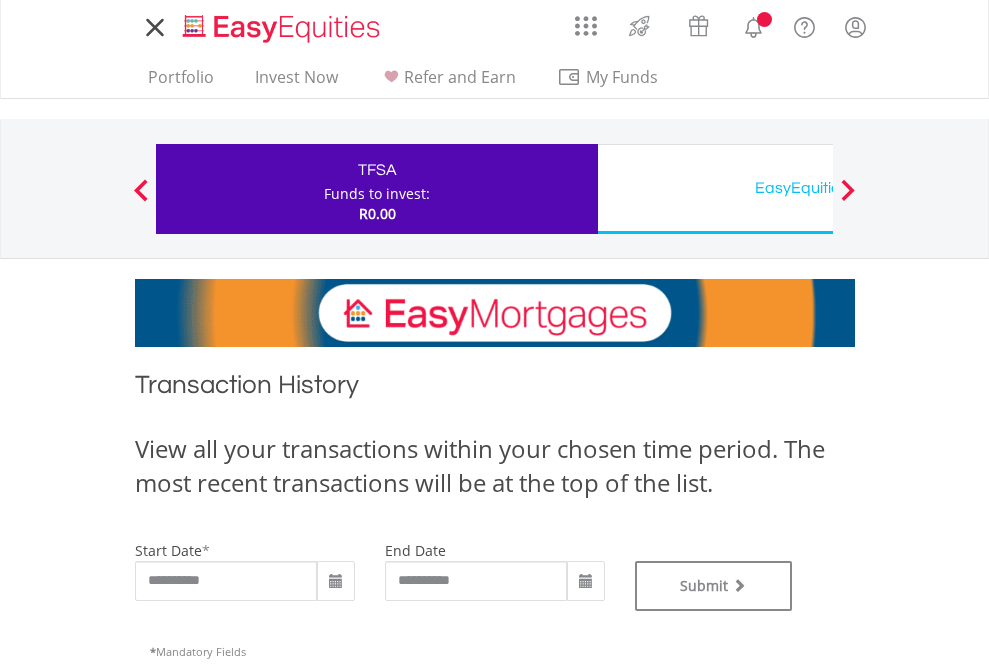 scroll, scrollTop: 0, scrollLeft: 0, axis: both 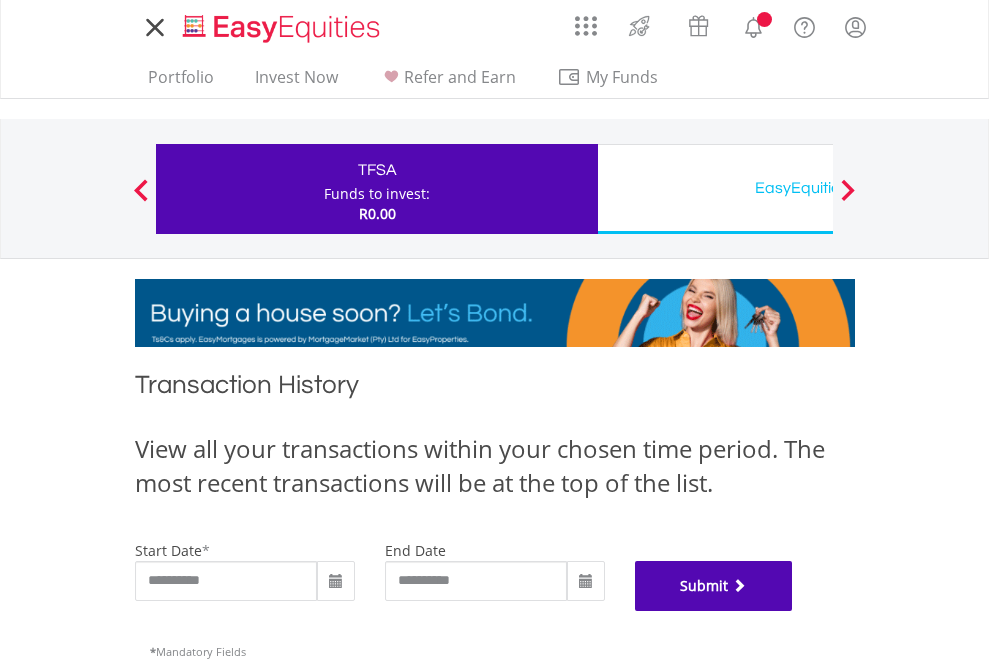 click on "Submit" at bounding box center (714, 586) 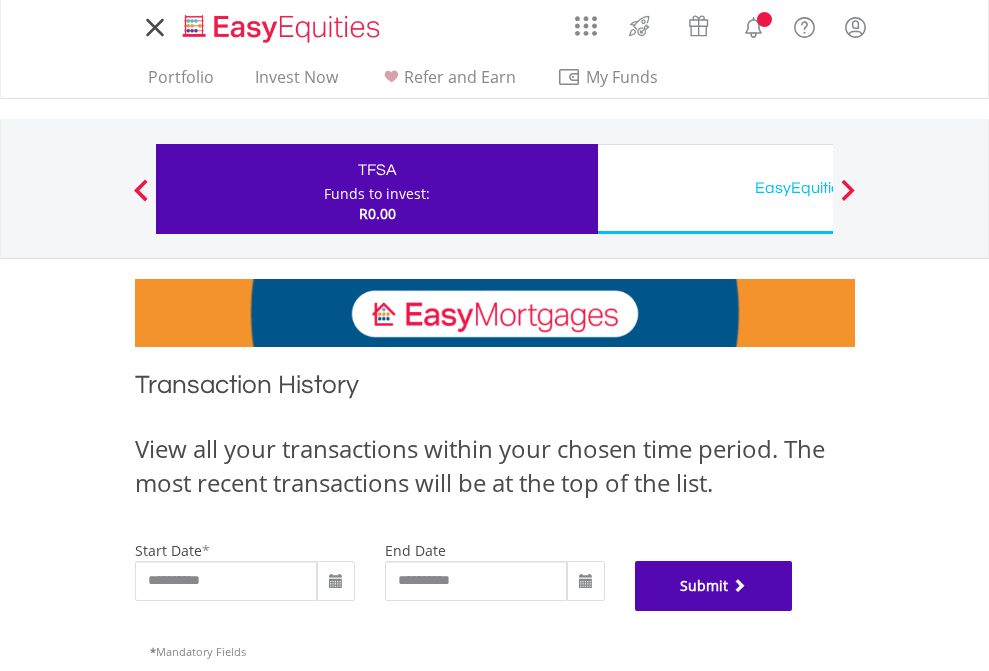 scroll, scrollTop: 811, scrollLeft: 0, axis: vertical 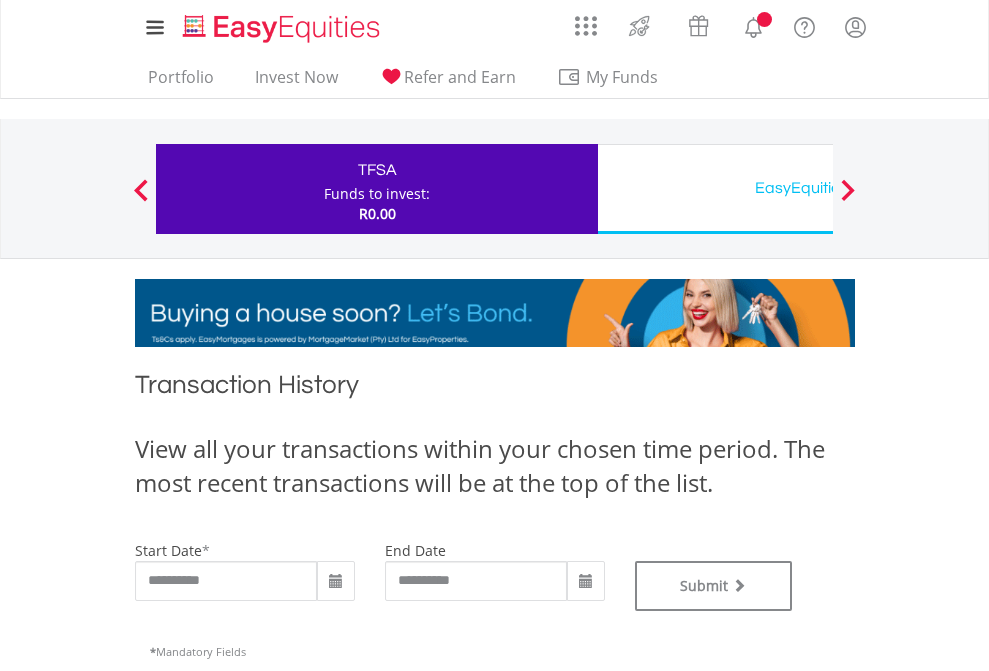 click on "EasyEquities USD" at bounding box center [818, 188] 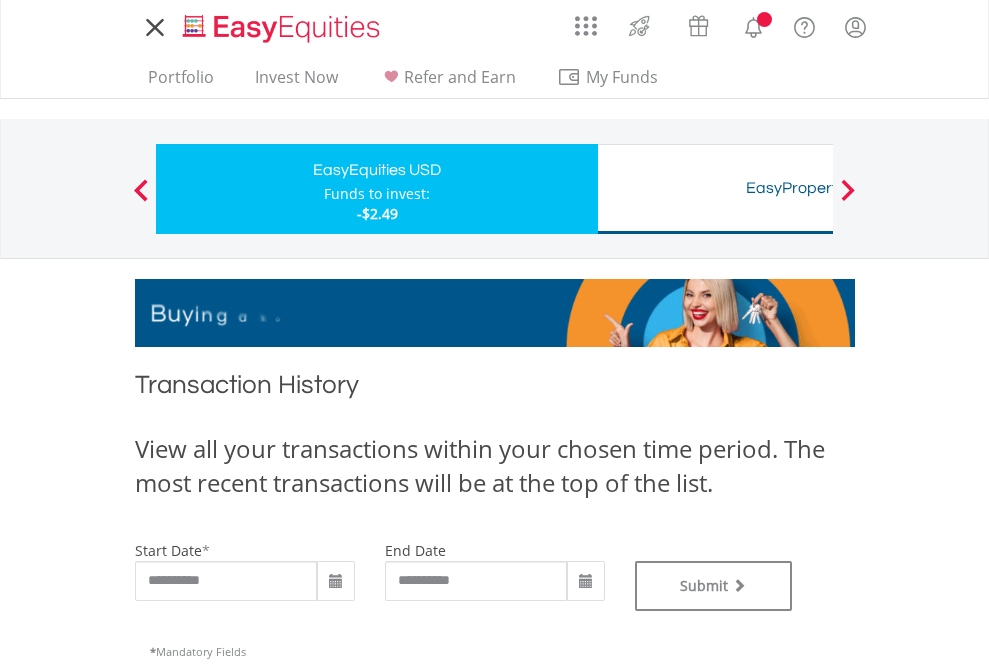 scroll, scrollTop: 0, scrollLeft: 0, axis: both 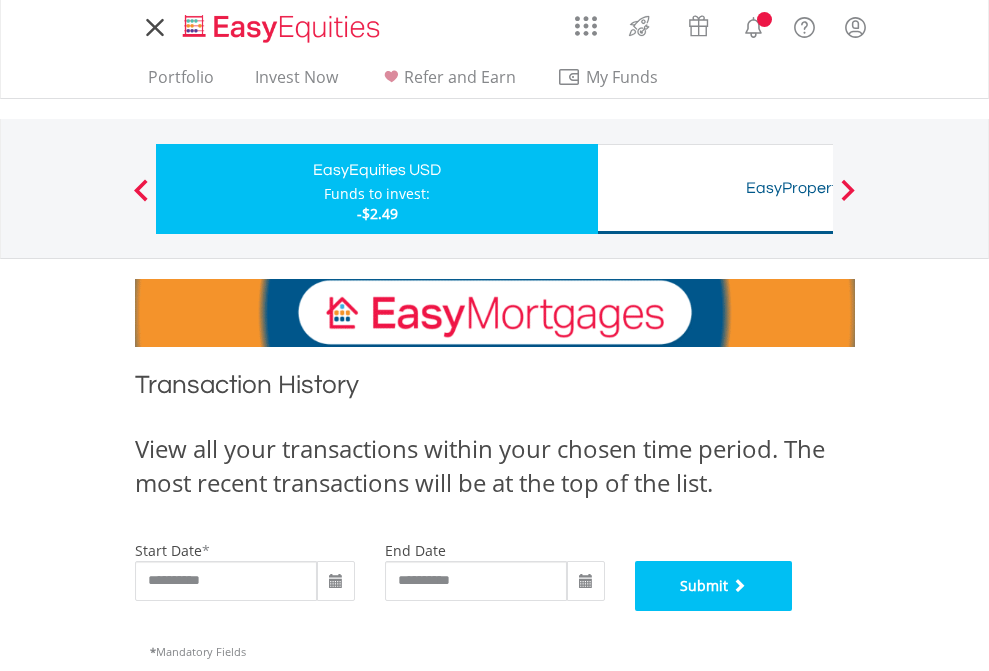 click on "Submit" at bounding box center [714, 586] 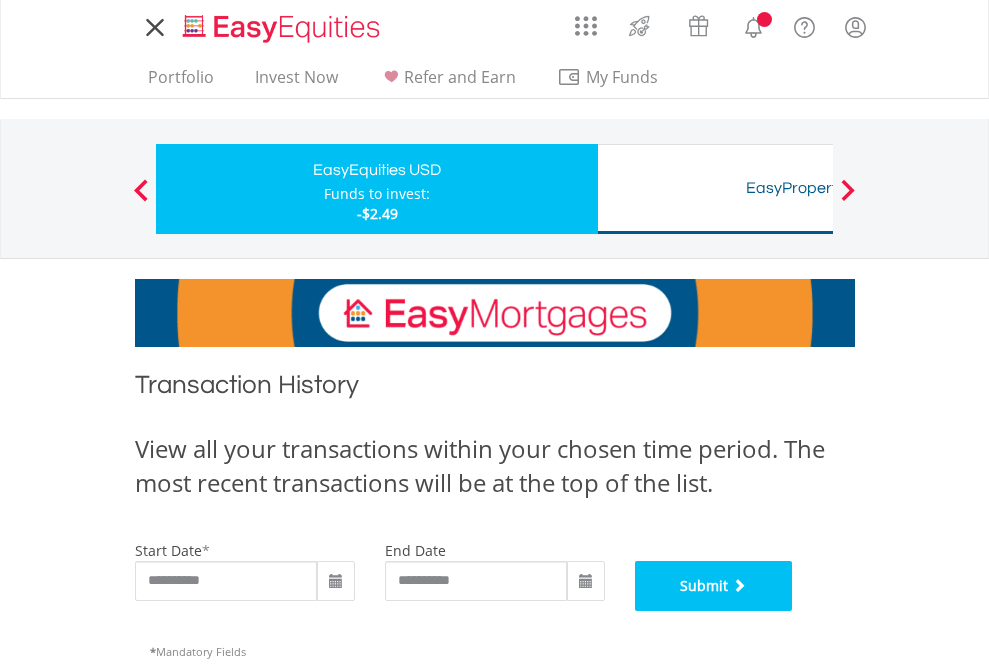 scroll, scrollTop: 811, scrollLeft: 0, axis: vertical 